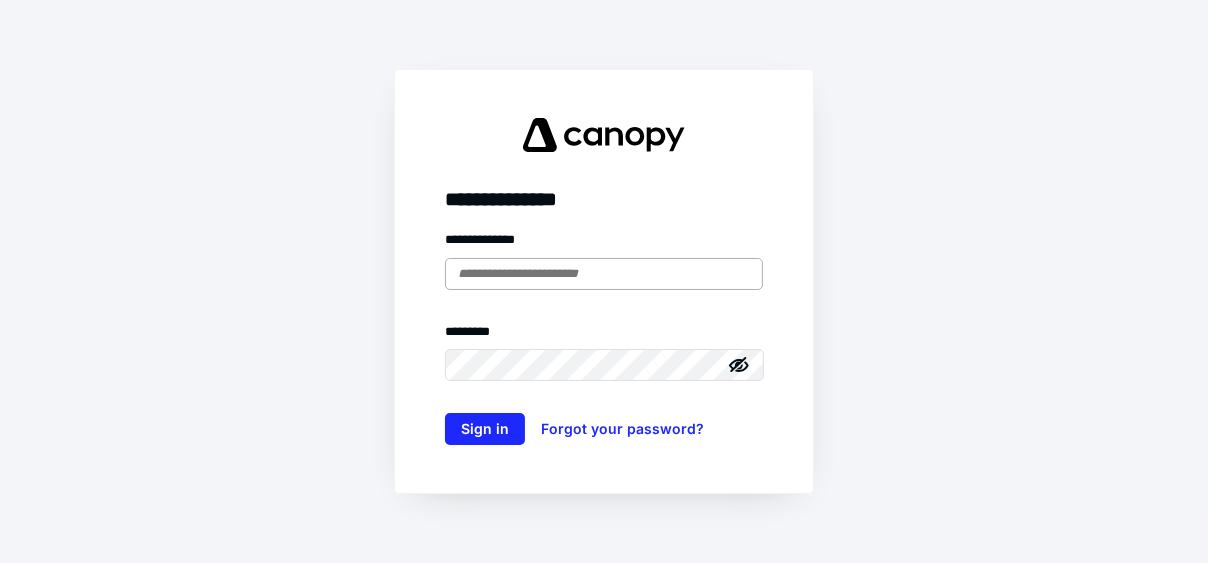 scroll, scrollTop: 0, scrollLeft: 0, axis: both 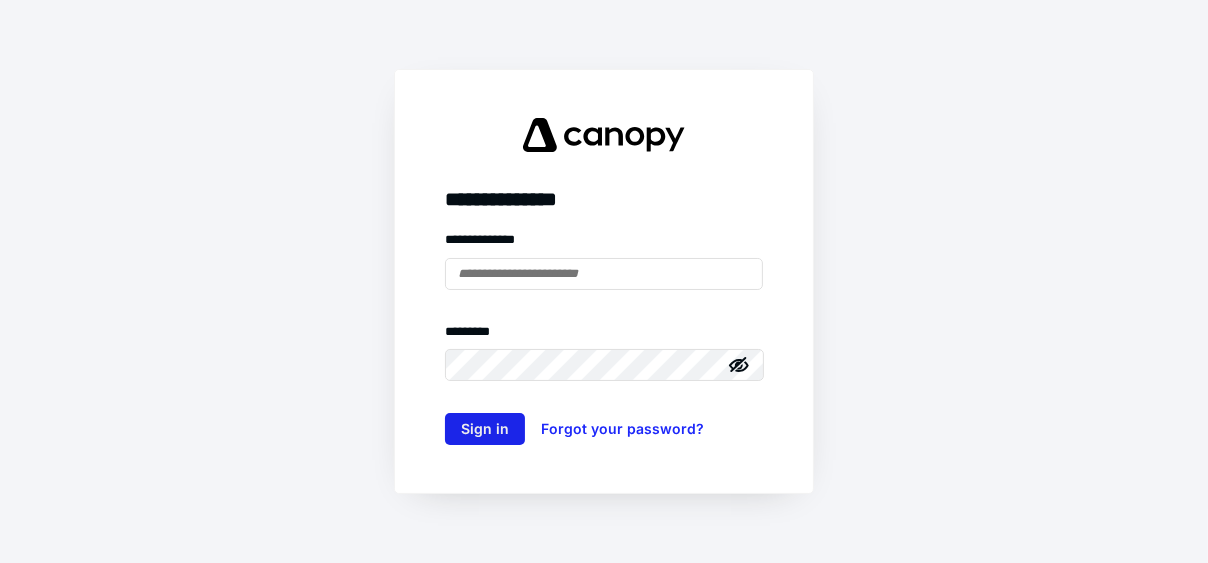 type on "**********" 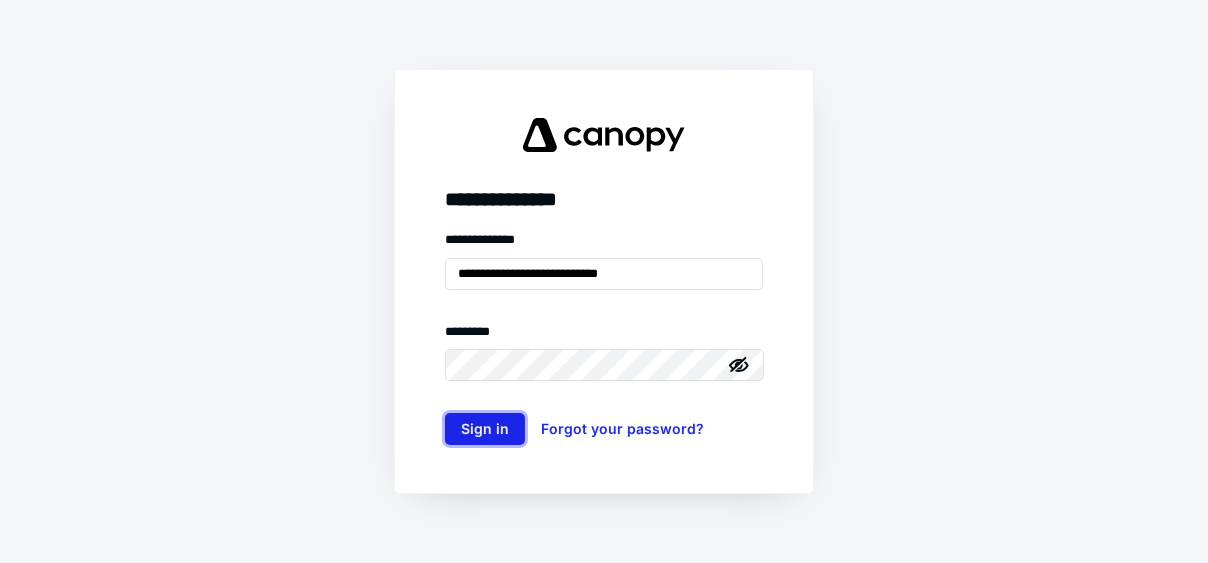 click on "Sign in" at bounding box center [485, 429] 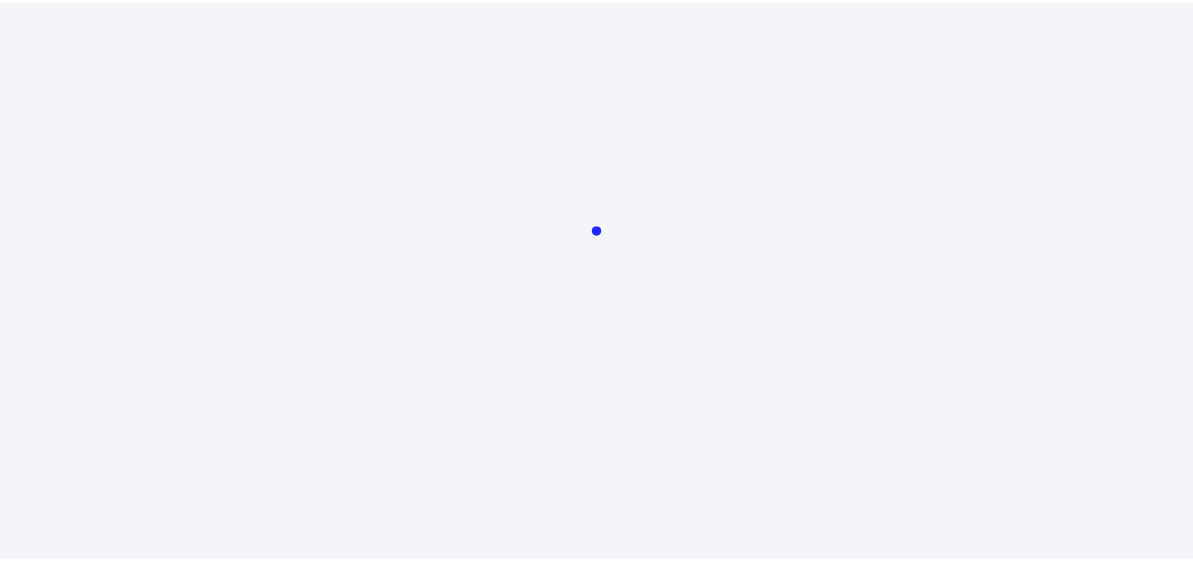 scroll, scrollTop: 0, scrollLeft: 0, axis: both 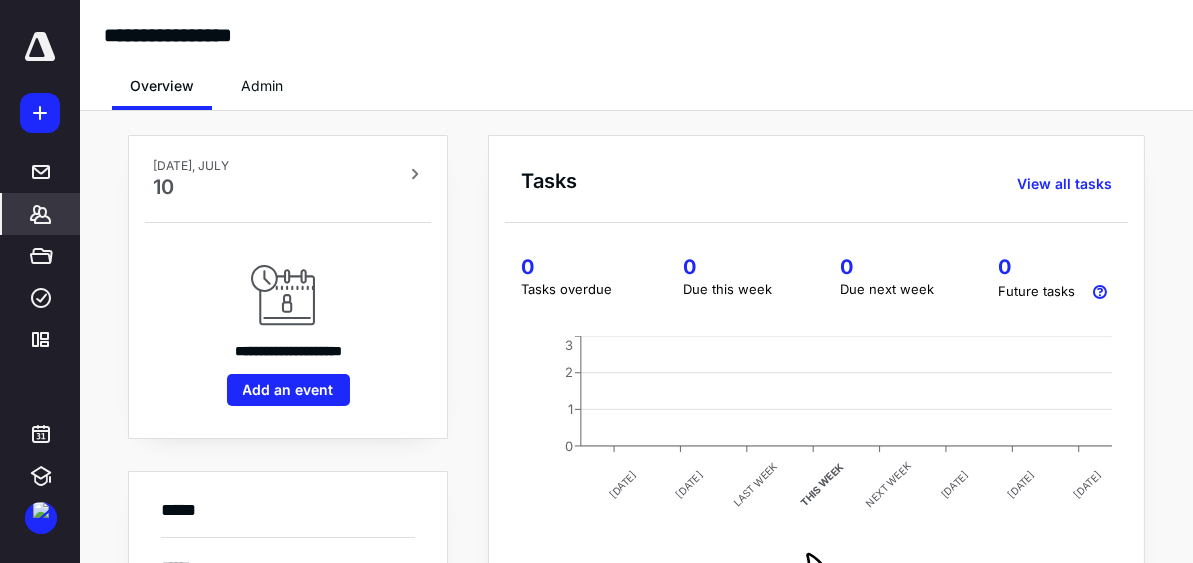click 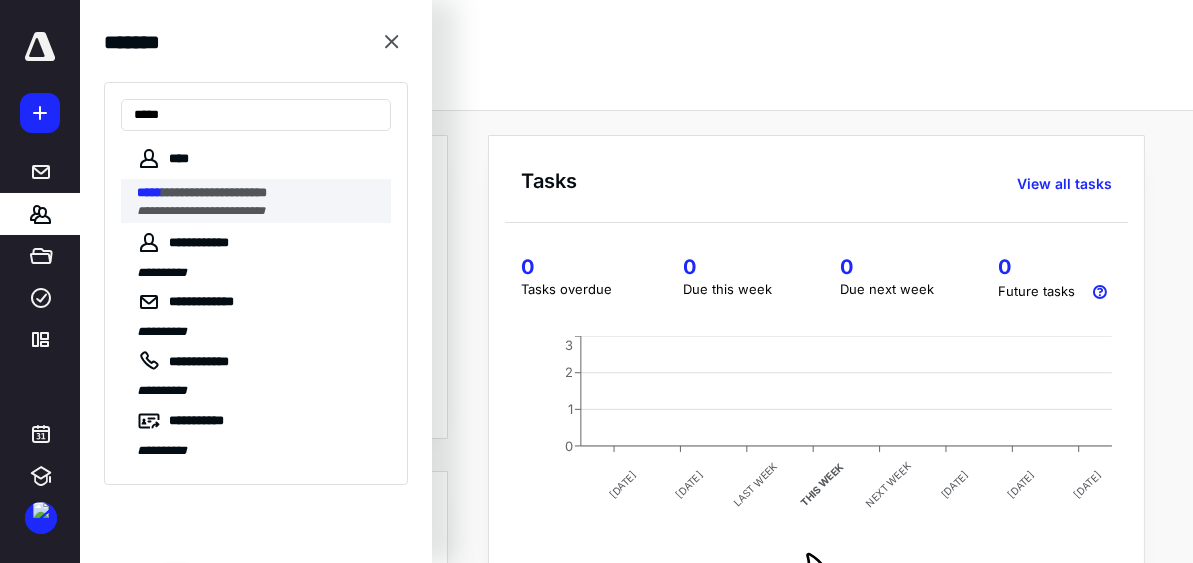 type on "*****" 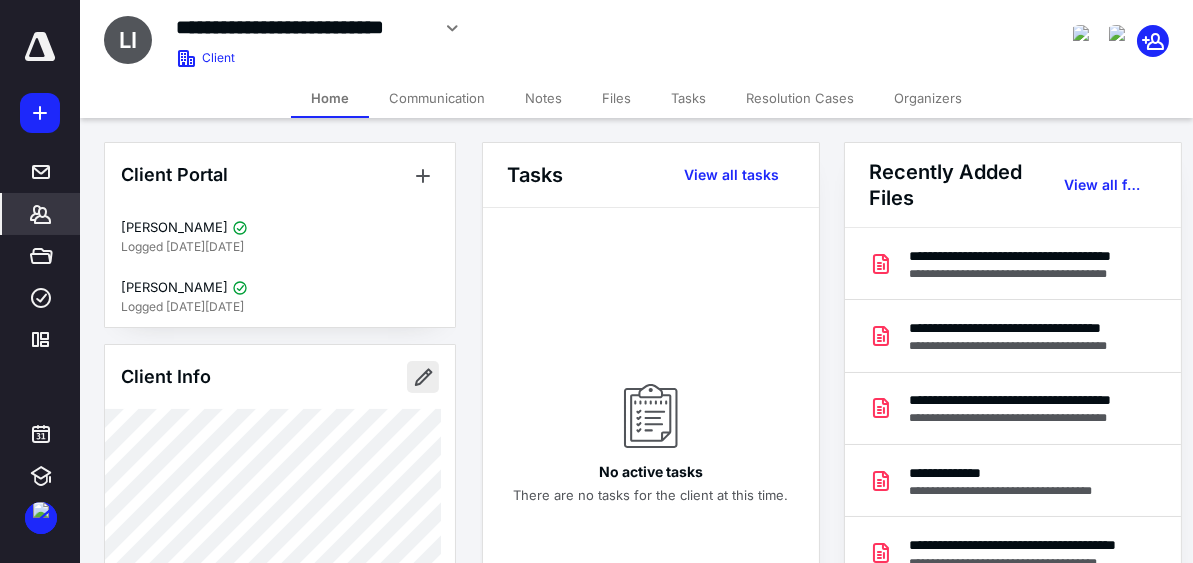click at bounding box center [423, 377] 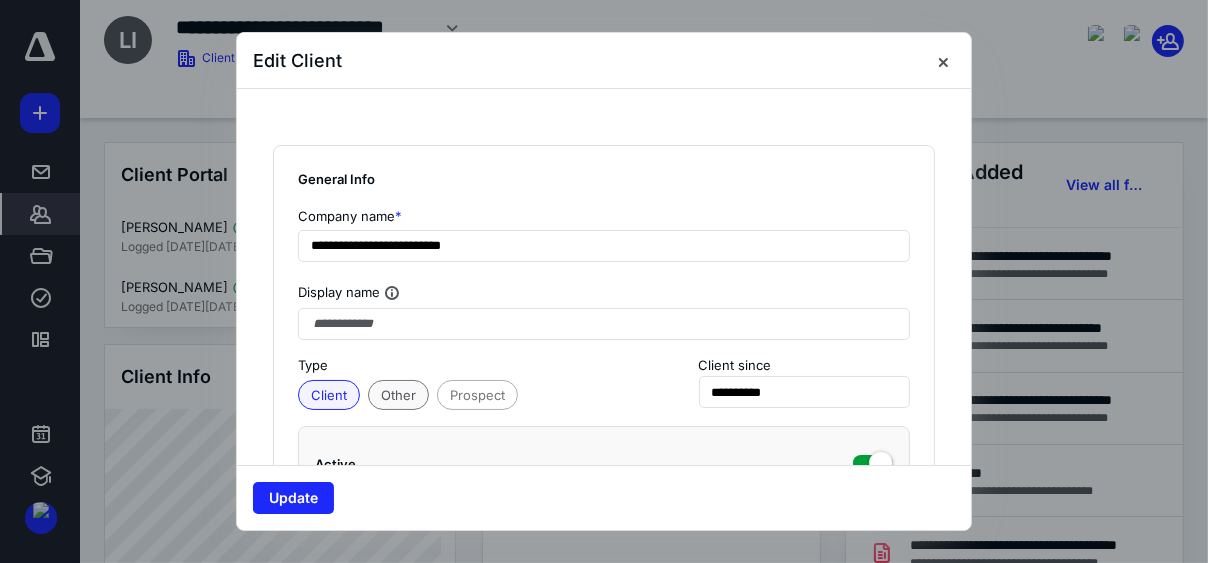 click on "Other" at bounding box center [398, 395] 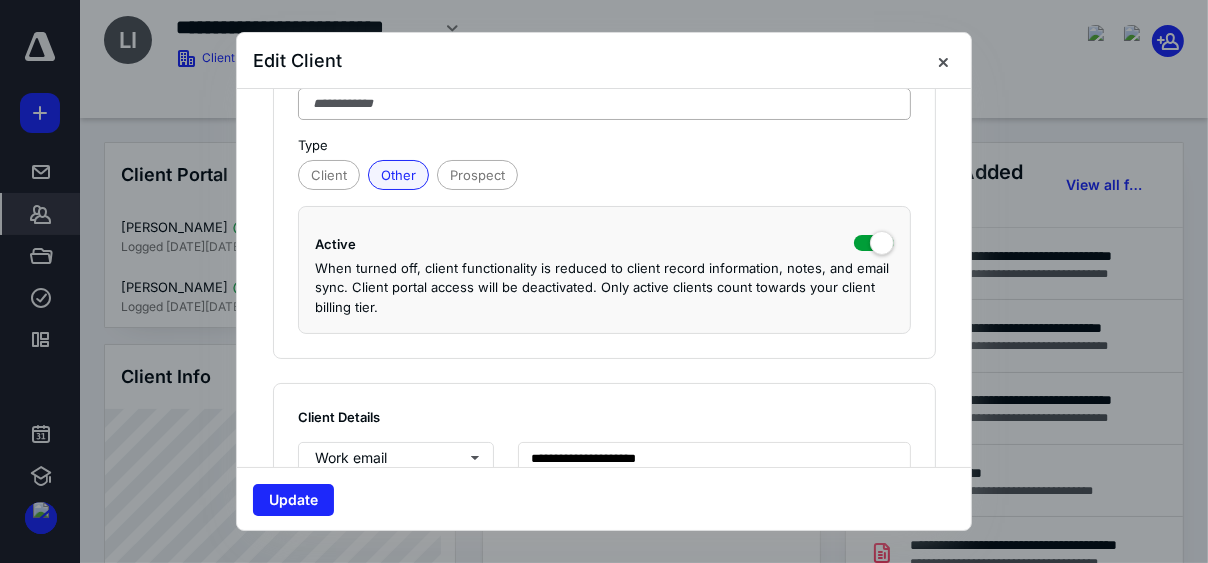 scroll, scrollTop: 0, scrollLeft: 0, axis: both 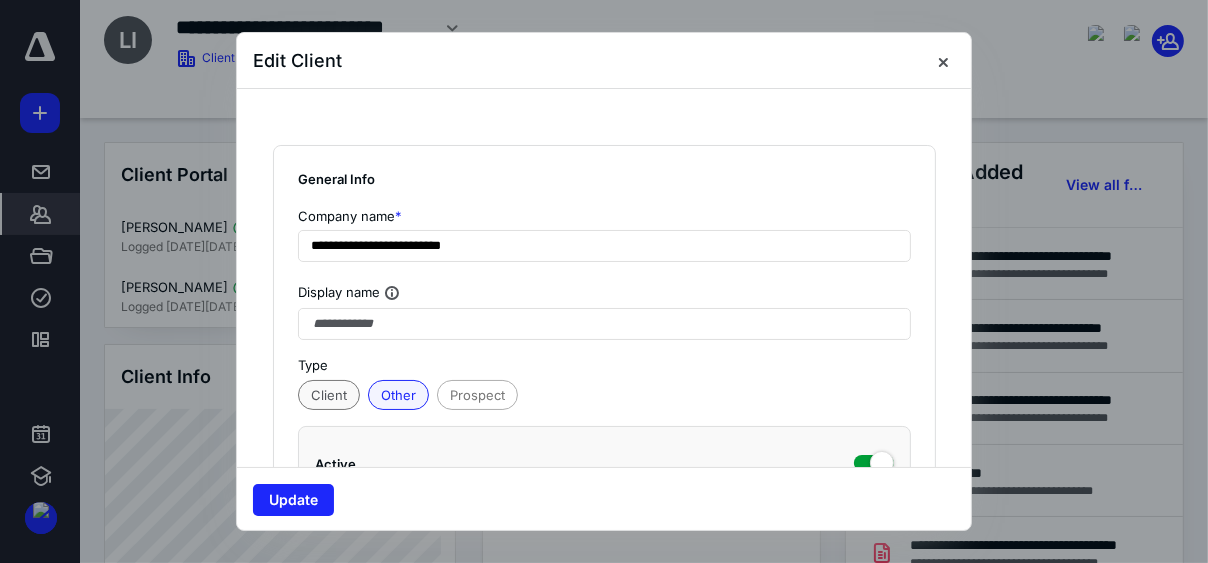 click on "Client" at bounding box center [329, 395] 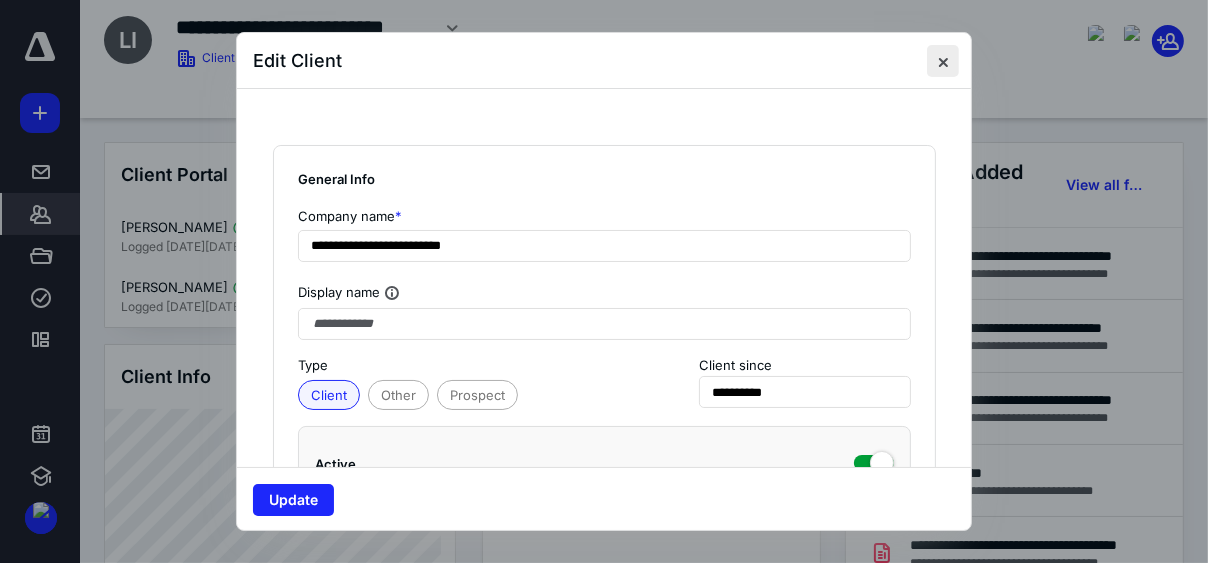 click at bounding box center [943, 61] 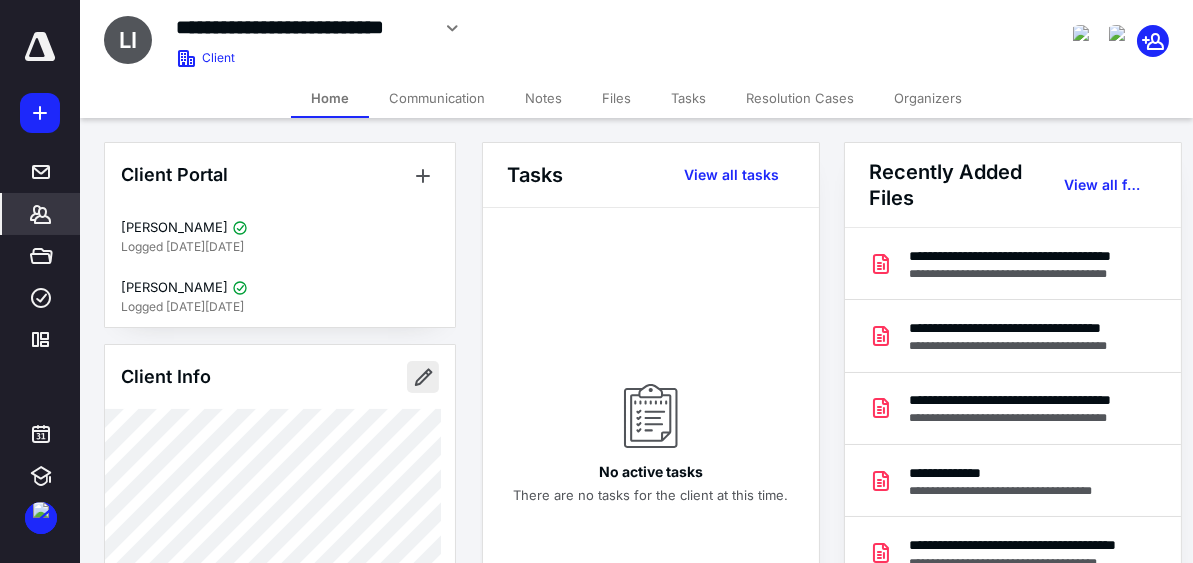 click at bounding box center (423, 377) 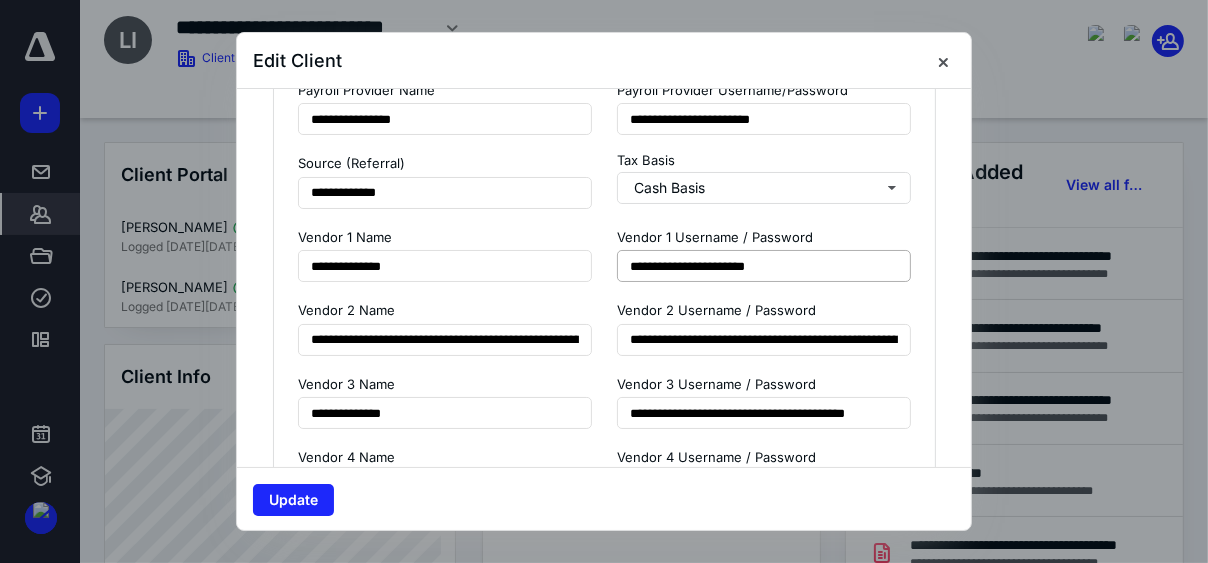 scroll, scrollTop: 1754, scrollLeft: 0, axis: vertical 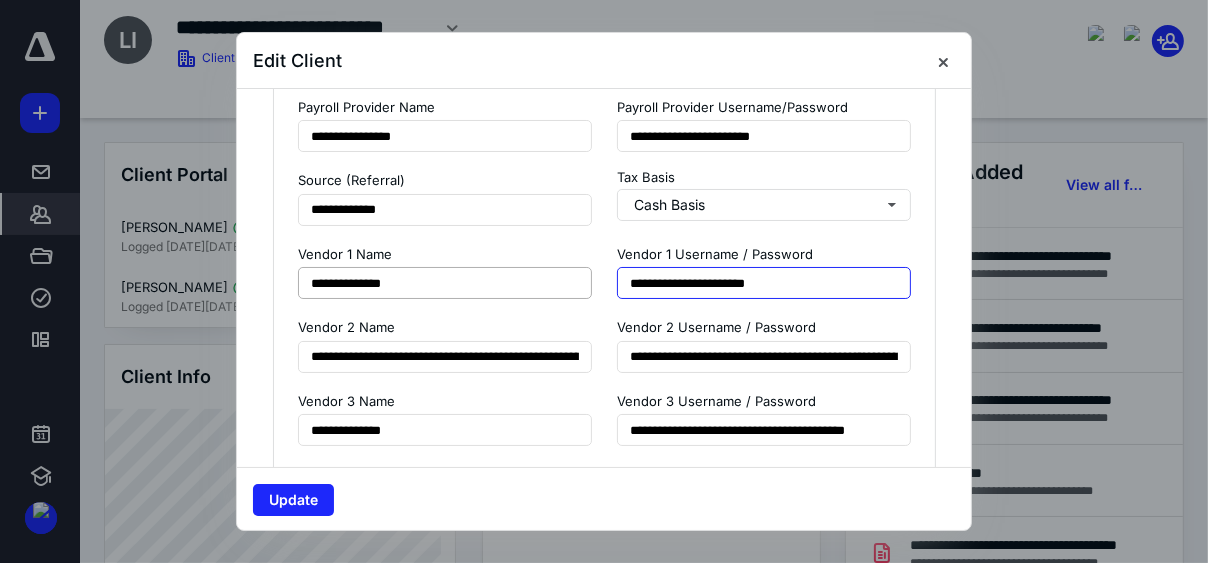 drag, startPoint x: 661, startPoint y: 277, endPoint x: 435, endPoint y: 279, distance: 226.00885 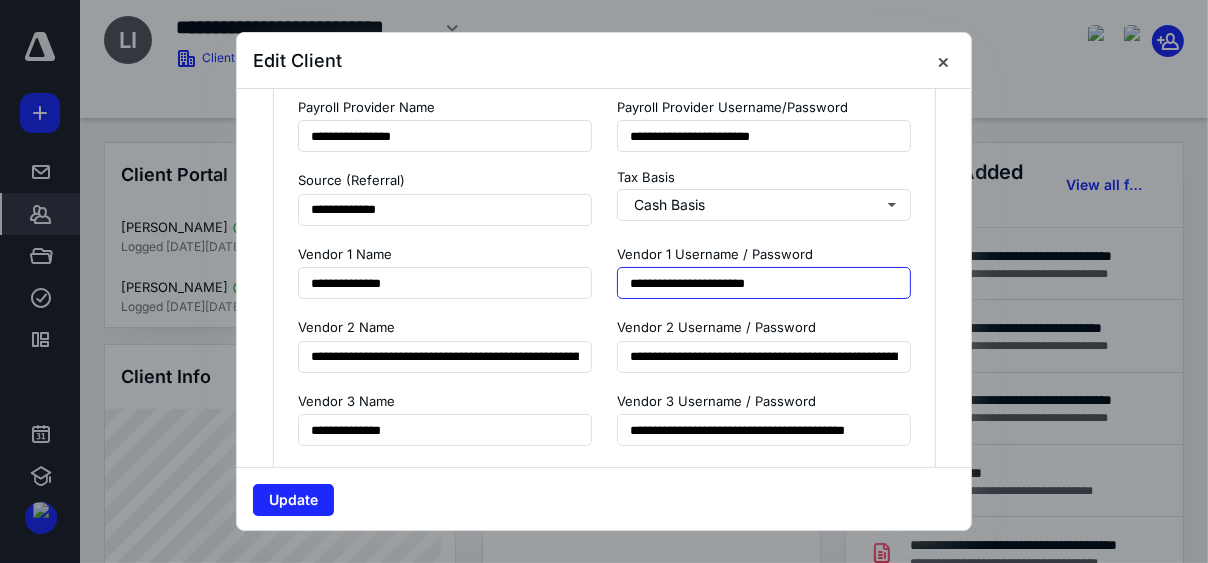 drag, startPoint x: 783, startPoint y: 282, endPoint x: 669, endPoint y: 275, distance: 114.21471 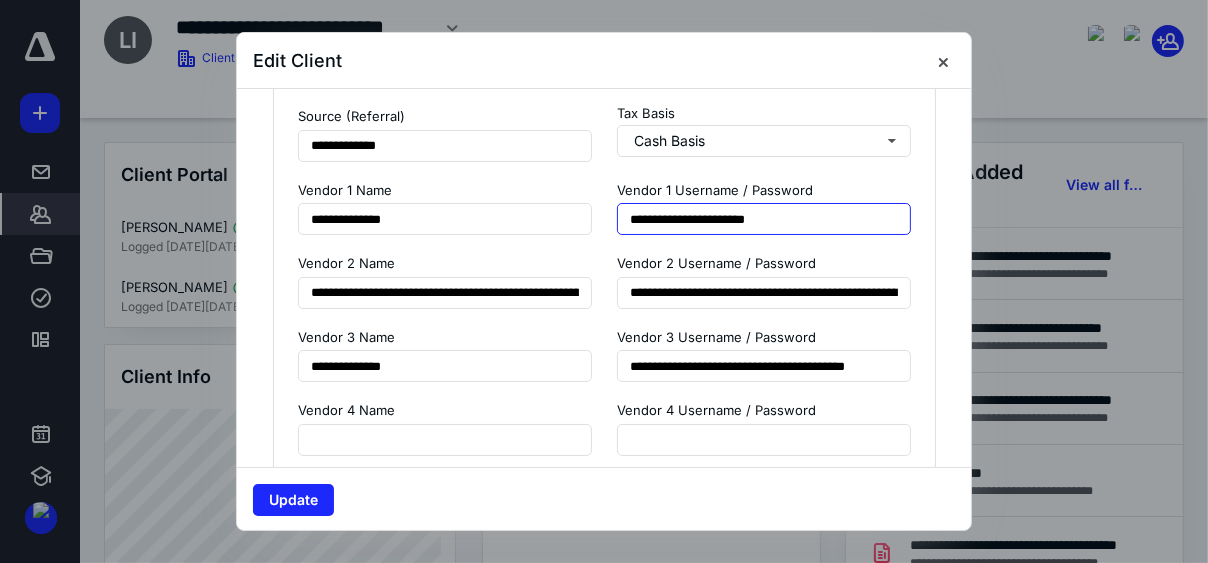 scroll, scrollTop: 1818, scrollLeft: 0, axis: vertical 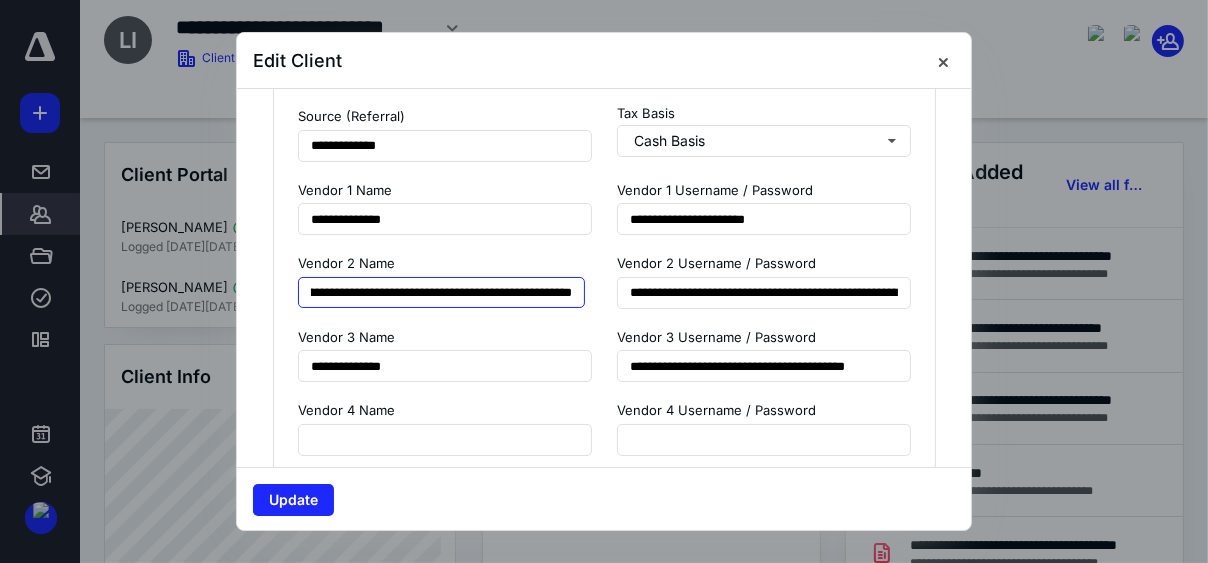drag, startPoint x: 520, startPoint y: 286, endPoint x: 565, endPoint y: 292, distance: 45.39824 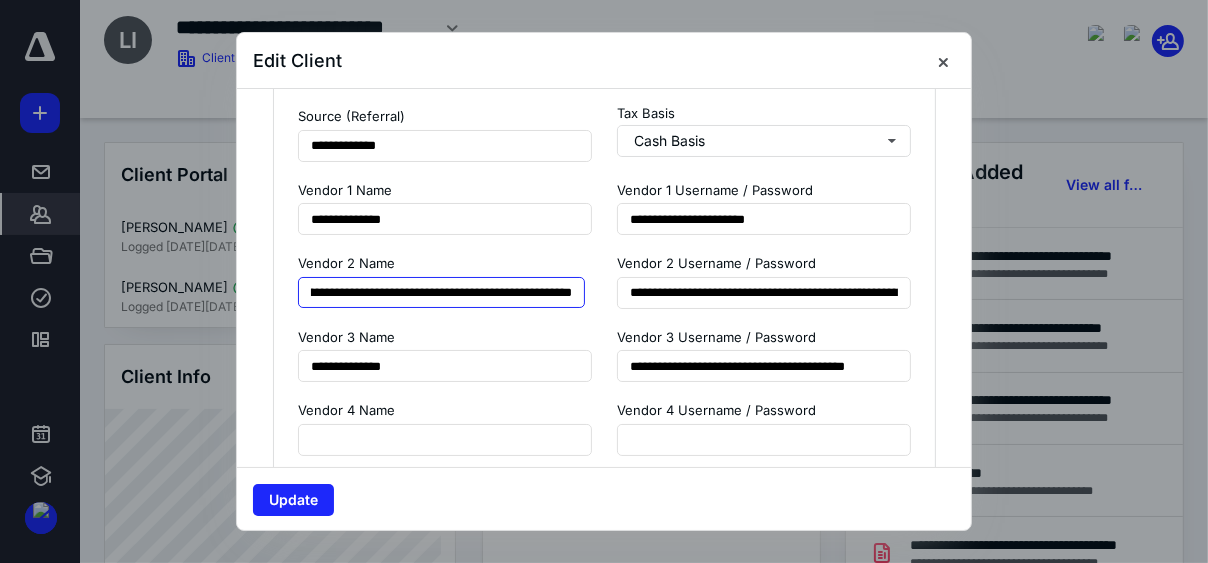 click on "**********" at bounding box center (441, 293) 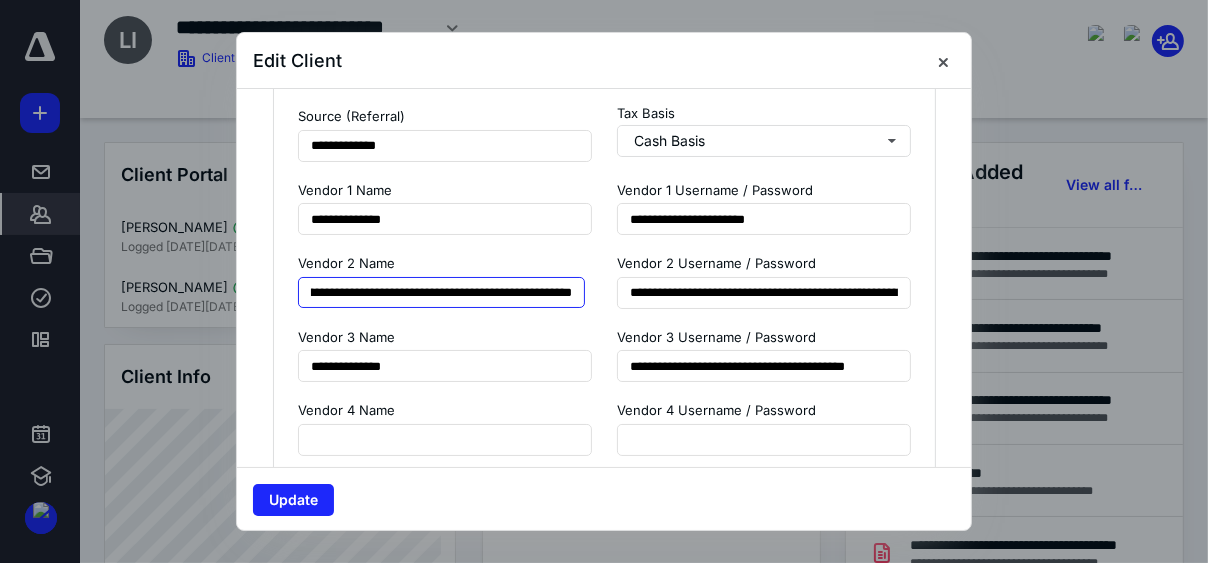 scroll, scrollTop: 0, scrollLeft: 0, axis: both 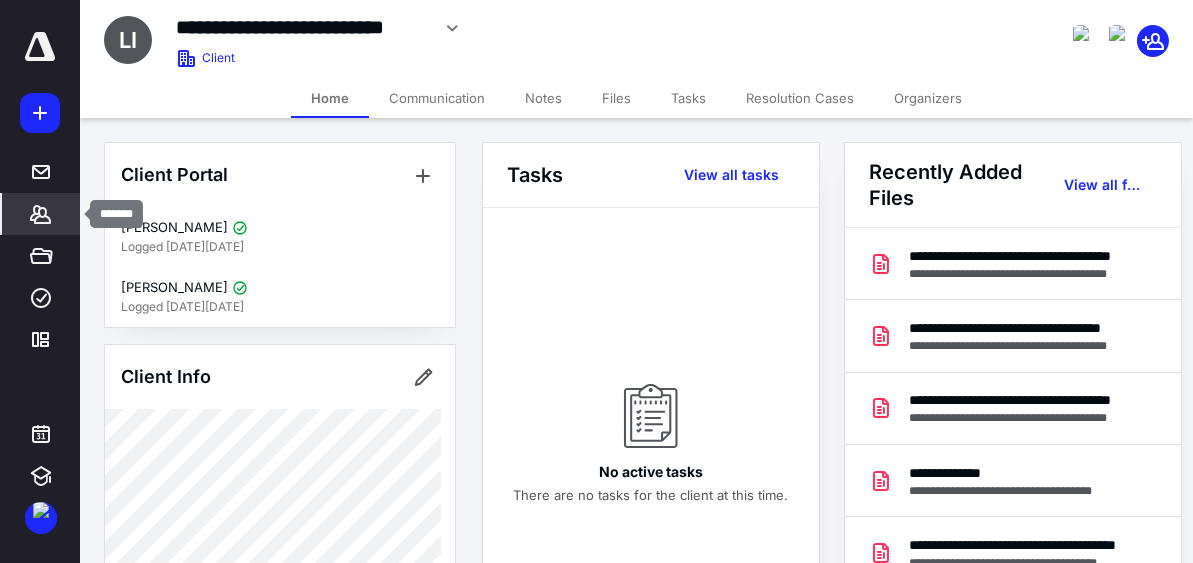click on "*******" at bounding box center [41, 214] 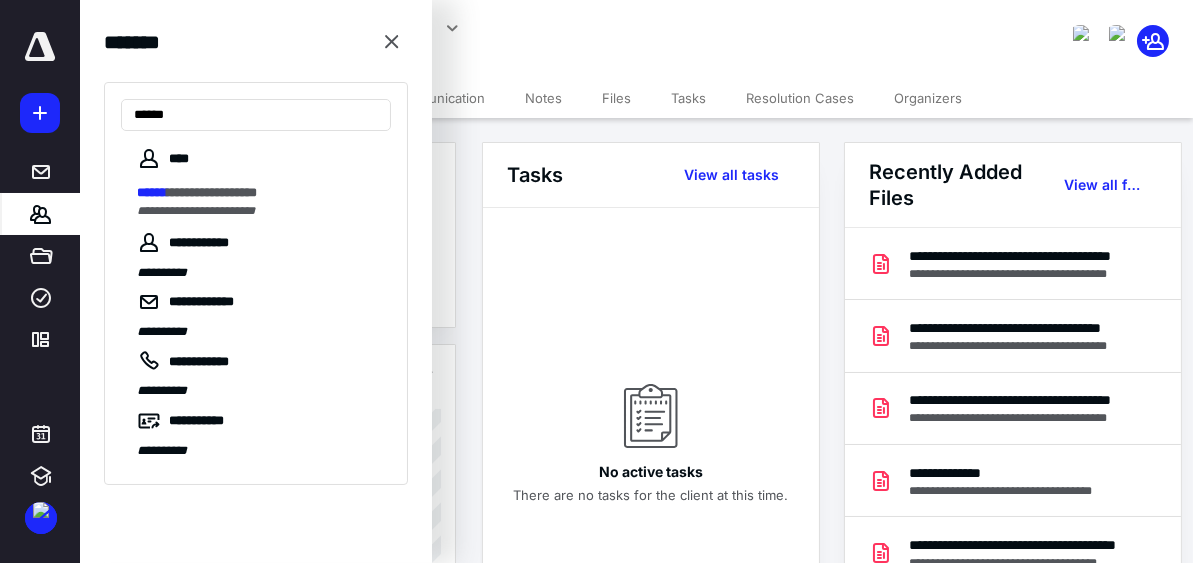 type on "******" 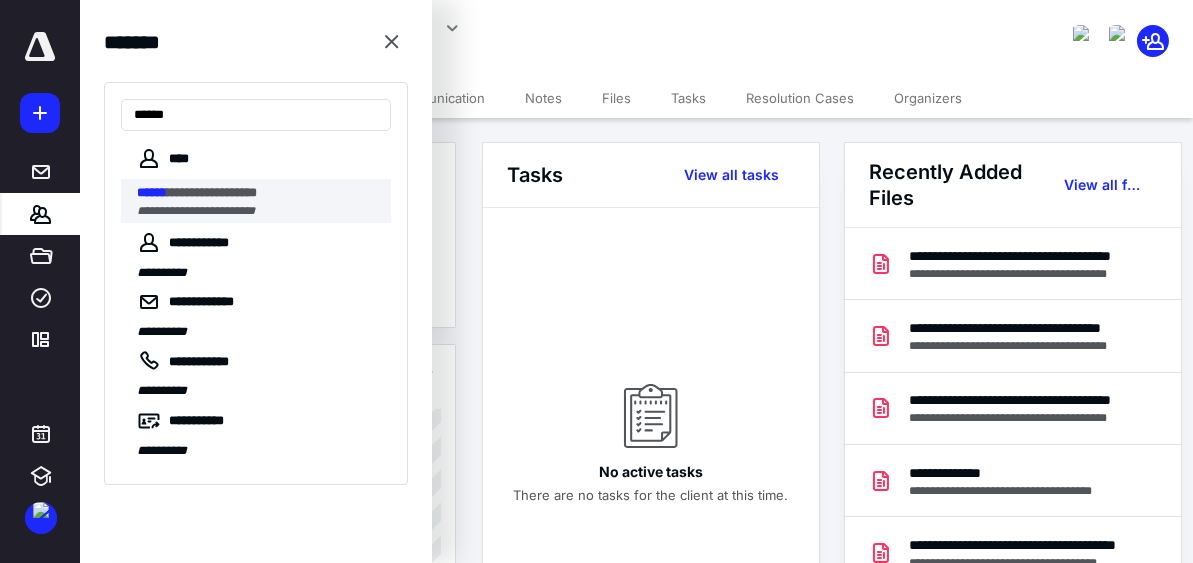 drag, startPoint x: 280, startPoint y: 173, endPoint x: 274, endPoint y: 200, distance: 27.658634 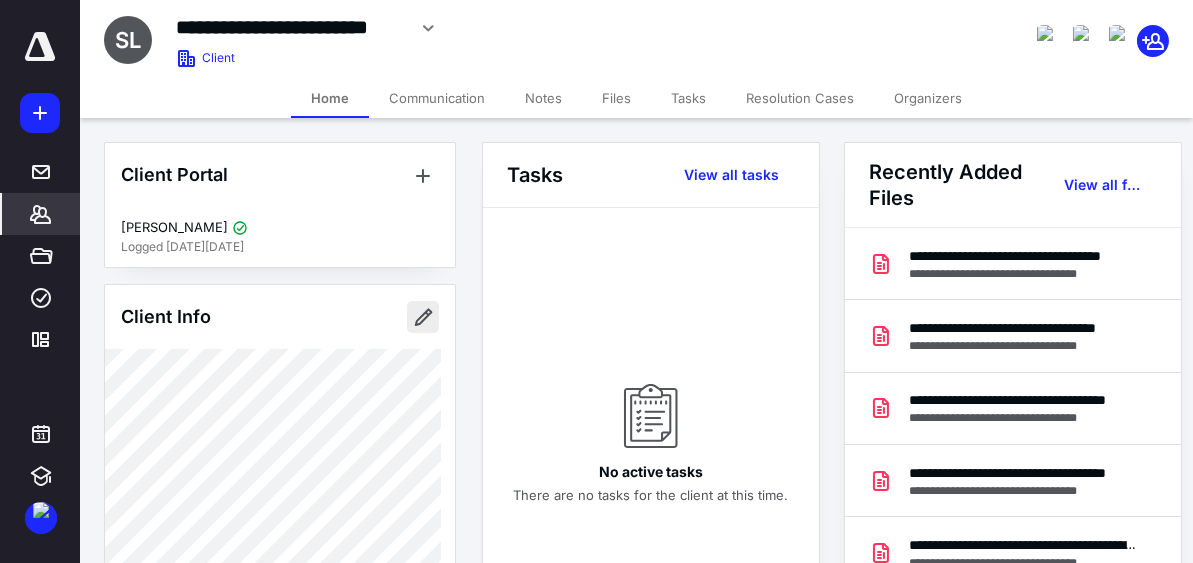 click at bounding box center (423, 317) 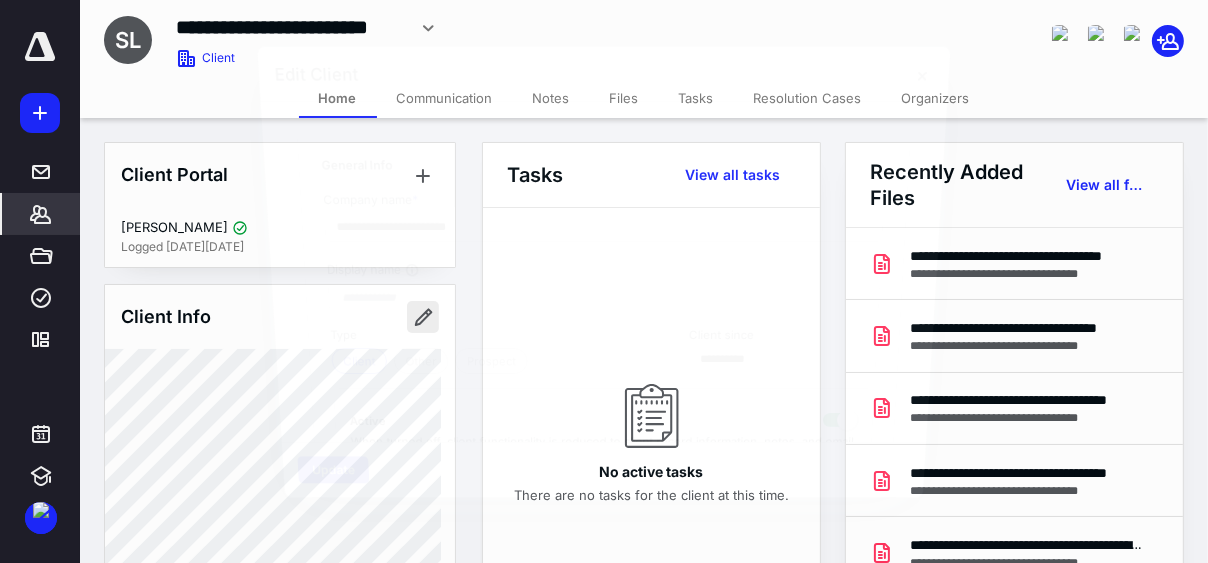 type on "**********" 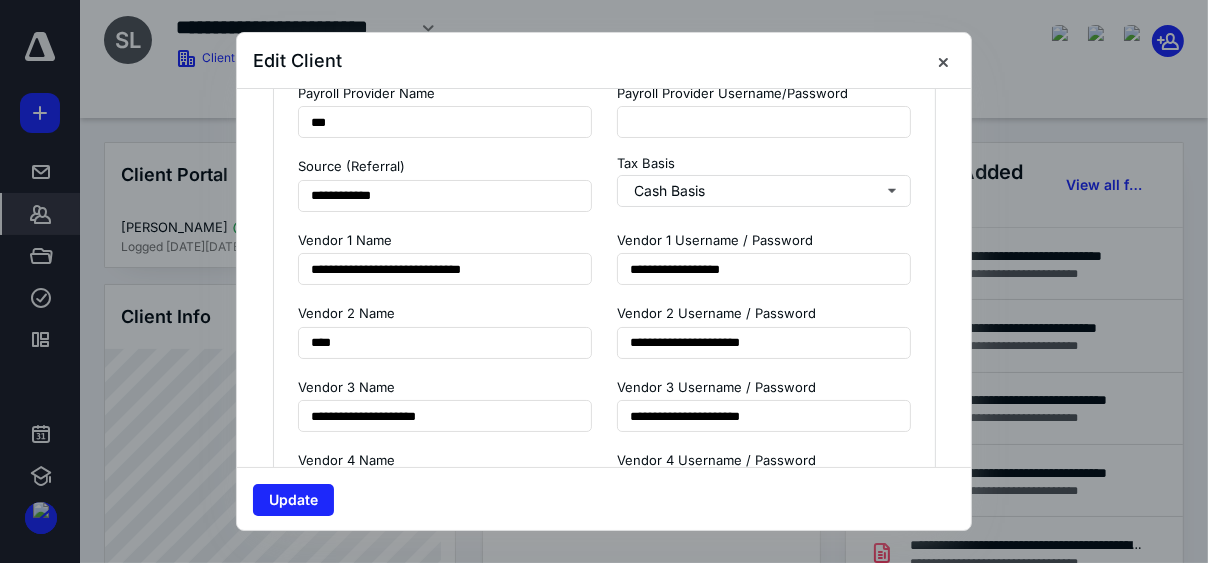 scroll, scrollTop: 1742, scrollLeft: 0, axis: vertical 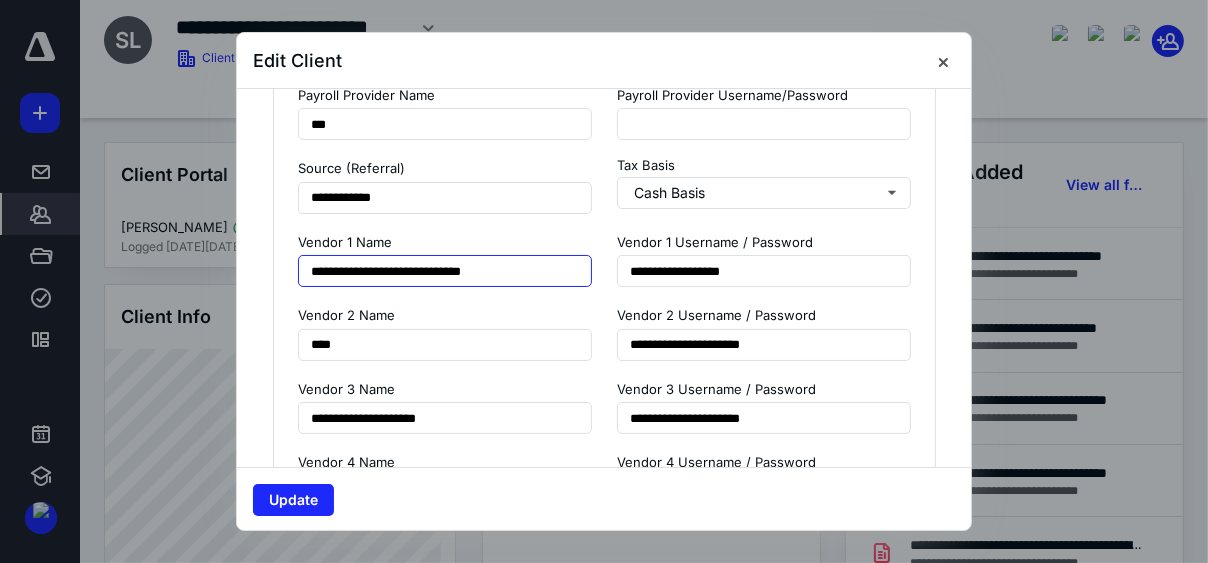 drag, startPoint x: 535, startPoint y: 265, endPoint x: 472, endPoint y: 270, distance: 63.1981 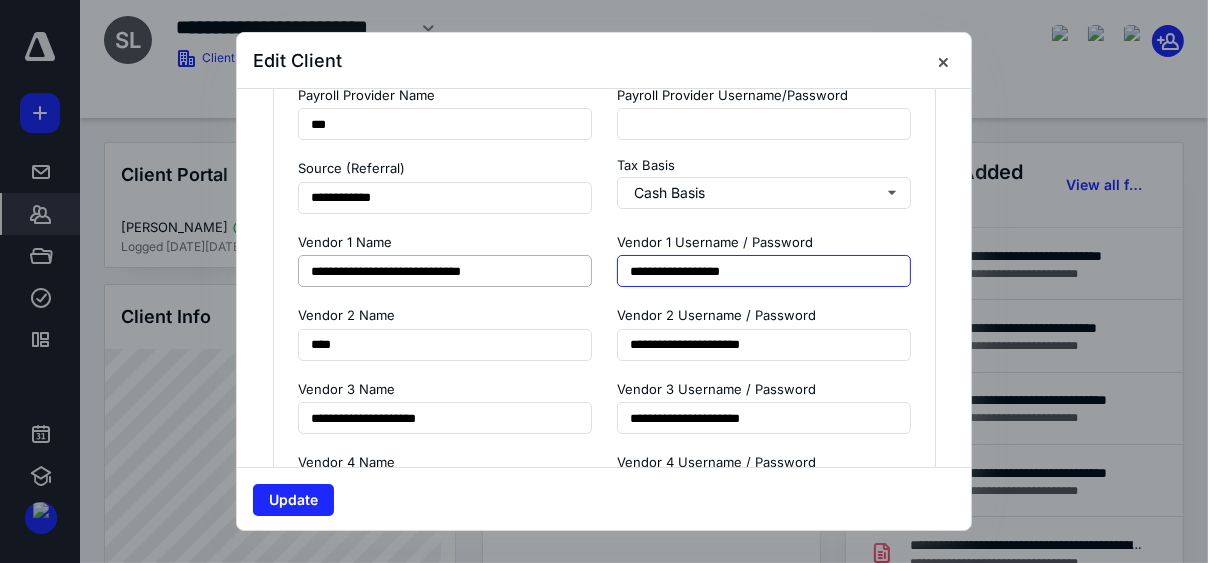 drag, startPoint x: 654, startPoint y: 263, endPoint x: 326, endPoint y: 274, distance: 328.1844 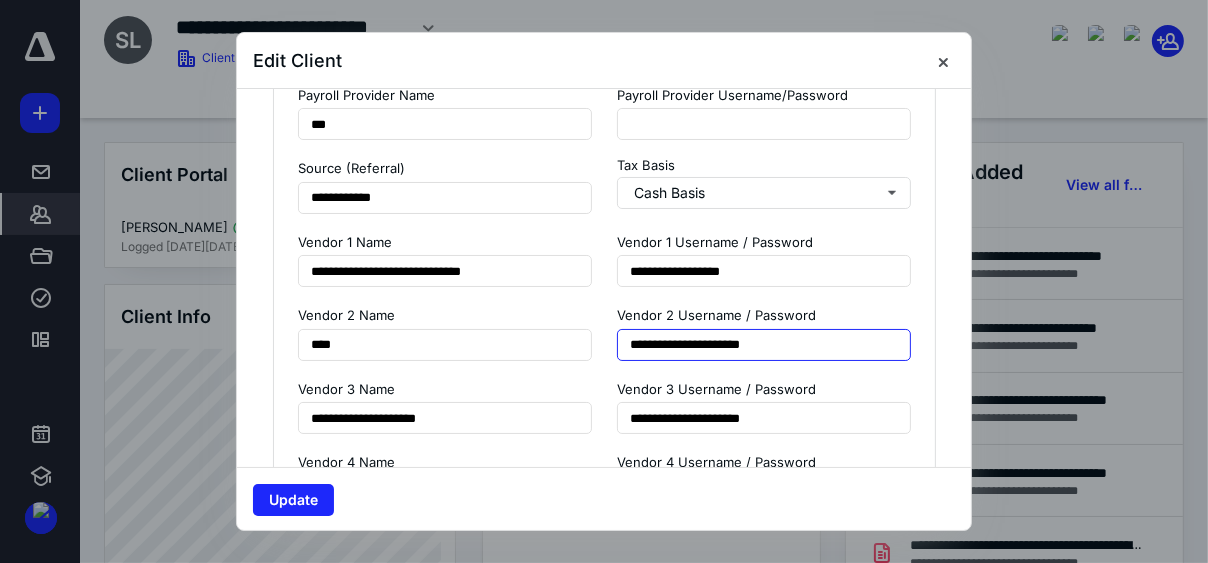 drag, startPoint x: 676, startPoint y: 340, endPoint x: 259, endPoint y: 342, distance: 417.0048 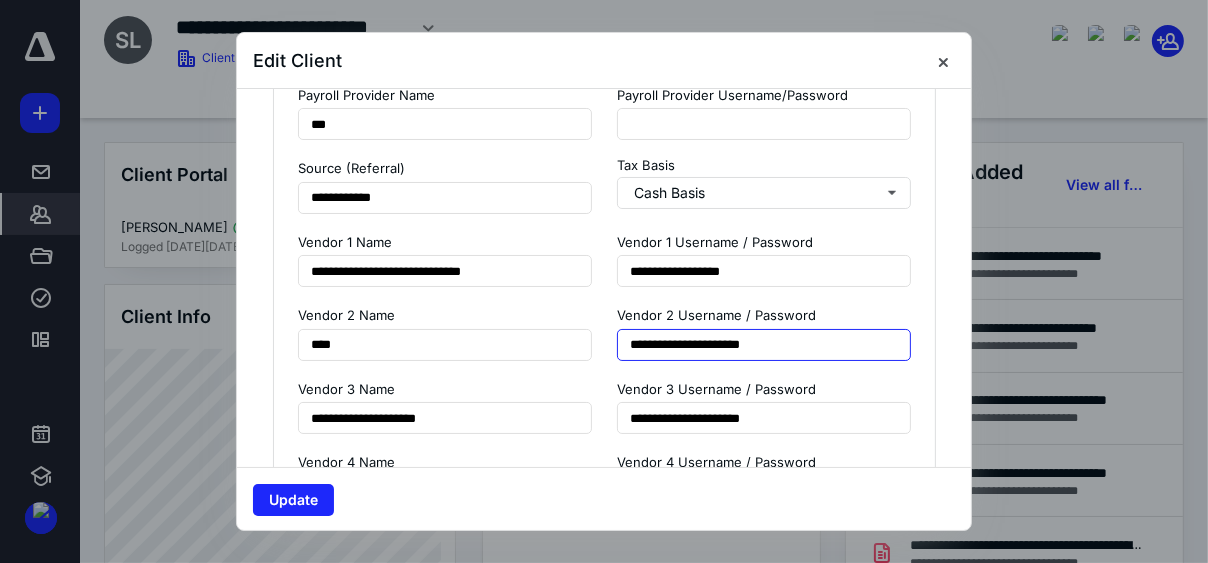 drag, startPoint x: 822, startPoint y: 343, endPoint x: 683, endPoint y: 346, distance: 139.03236 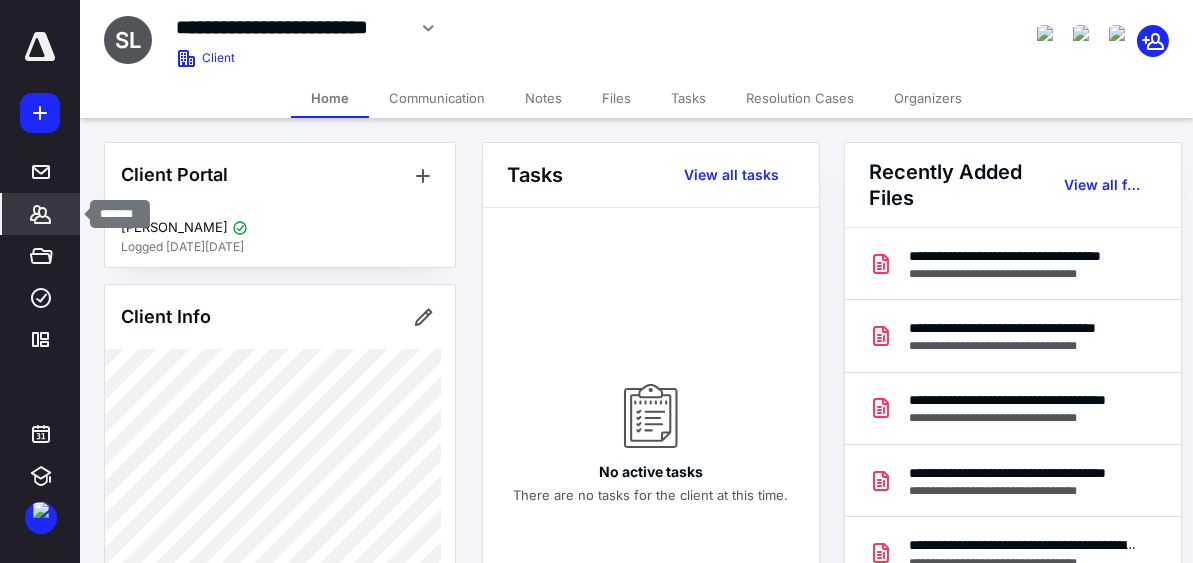 click 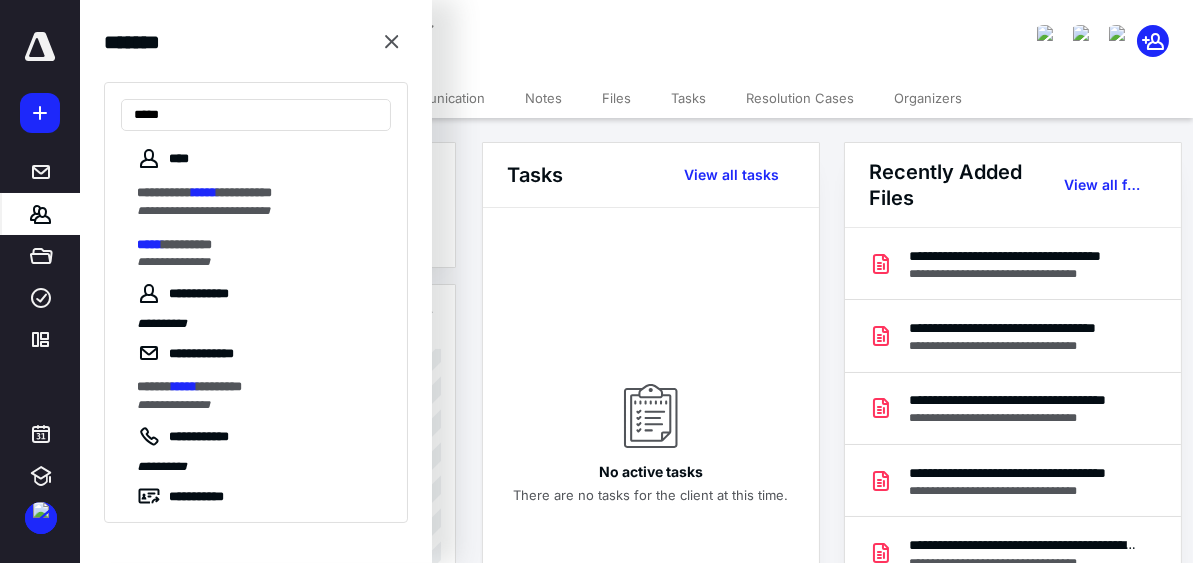 type on "*****" 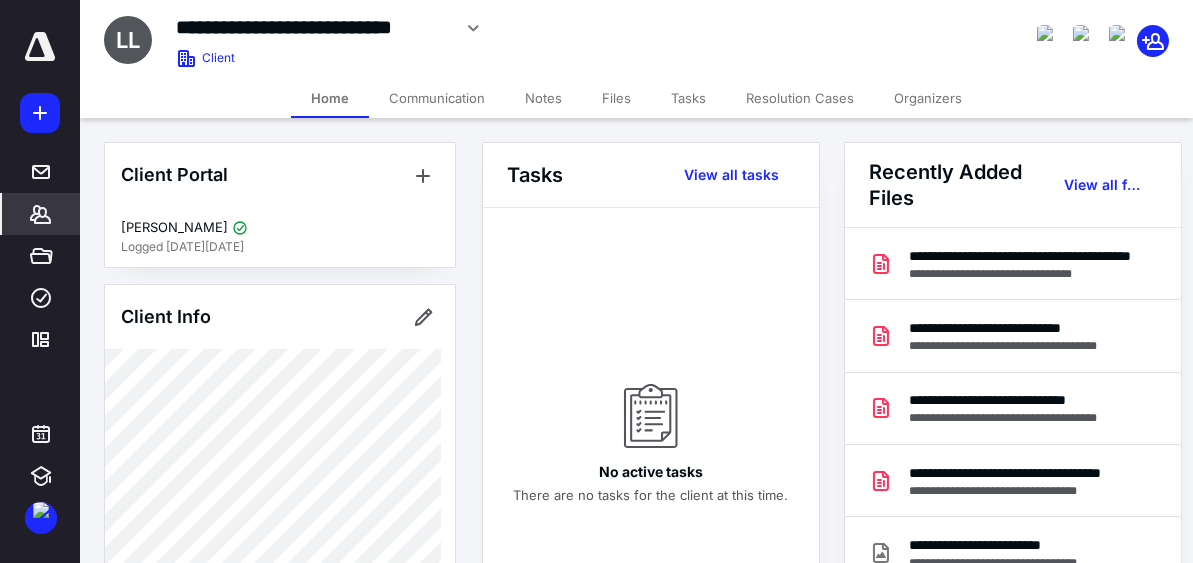 click on "*******" at bounding box center (41, 214) 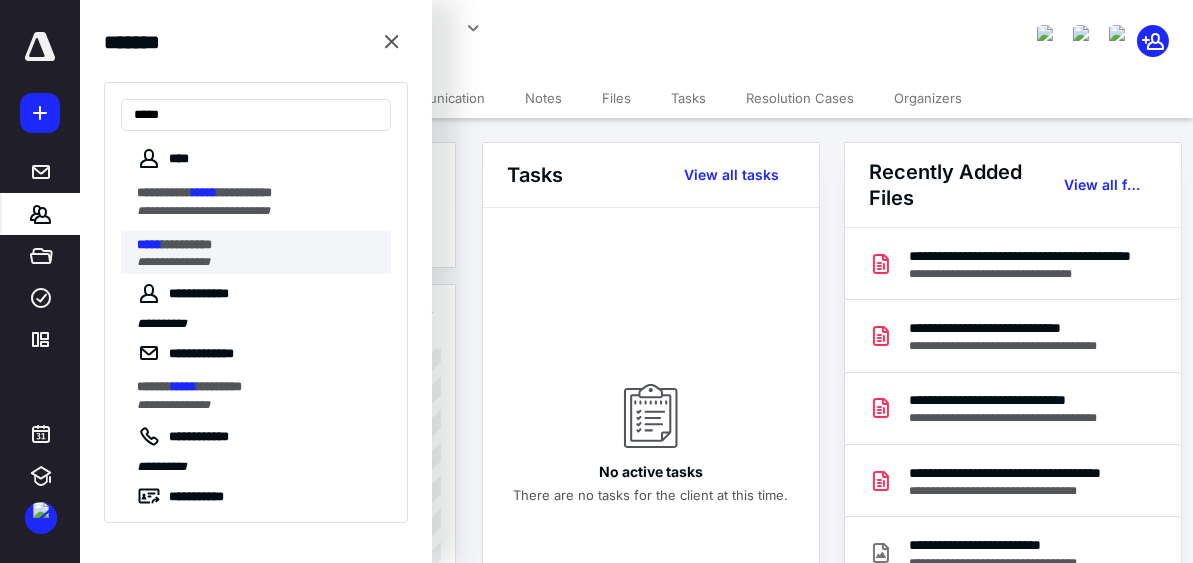 type on "*****" 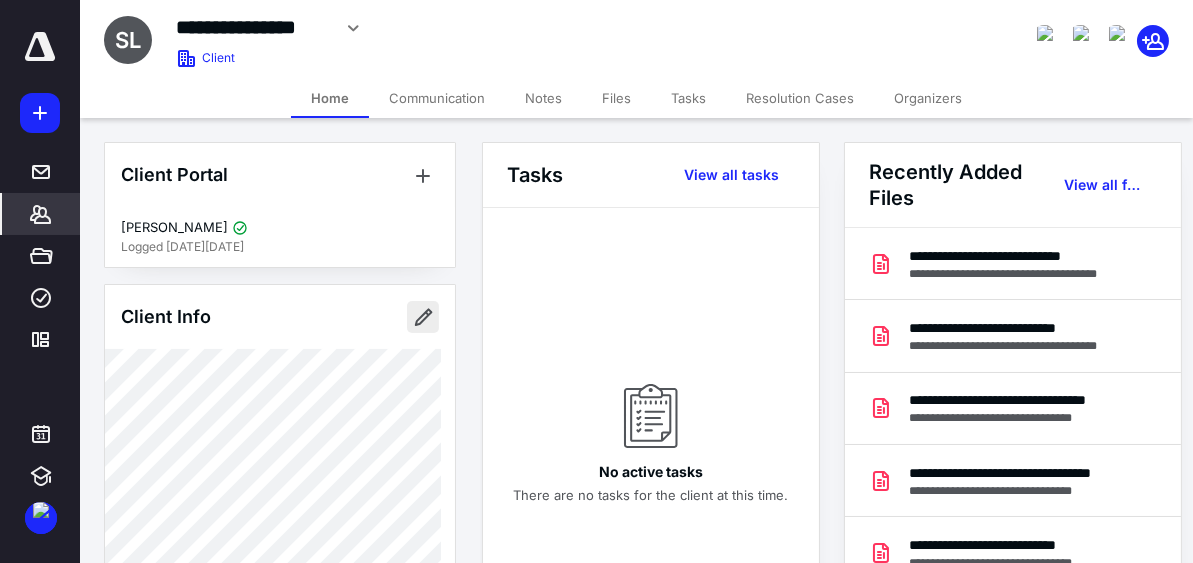 click at bounding box center [423, 317] 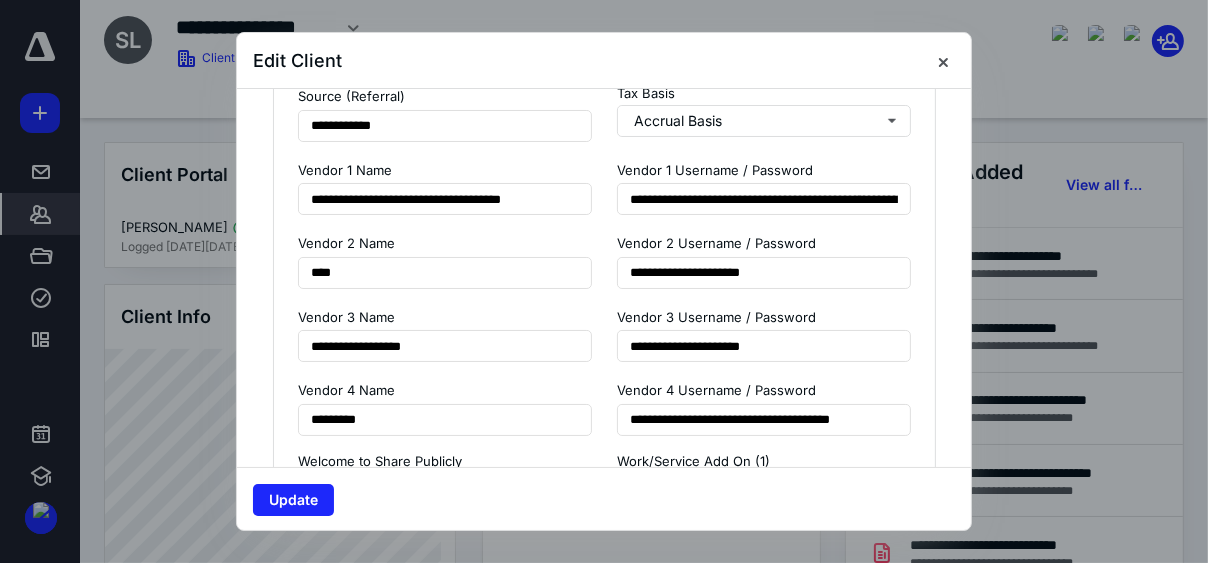 scroll, scrollTop: 1864, scrollLeft: 0, axis: vertical 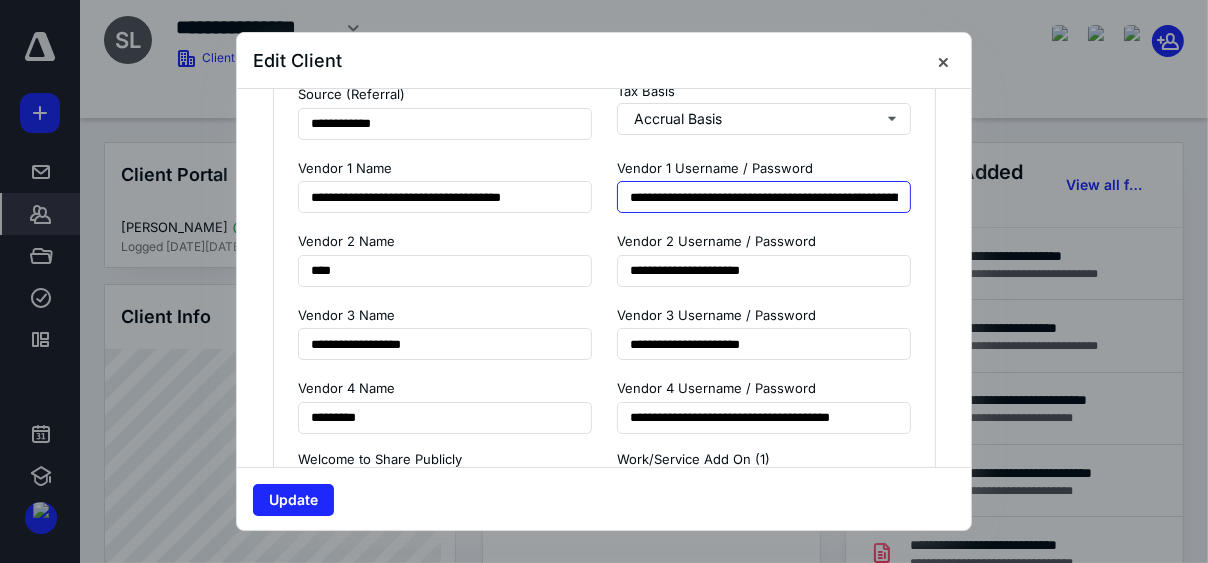 drag, startPoint x: 788, startPoint y: 192, endPoint x: 738, endPoint y: 195, distance: 50.08992 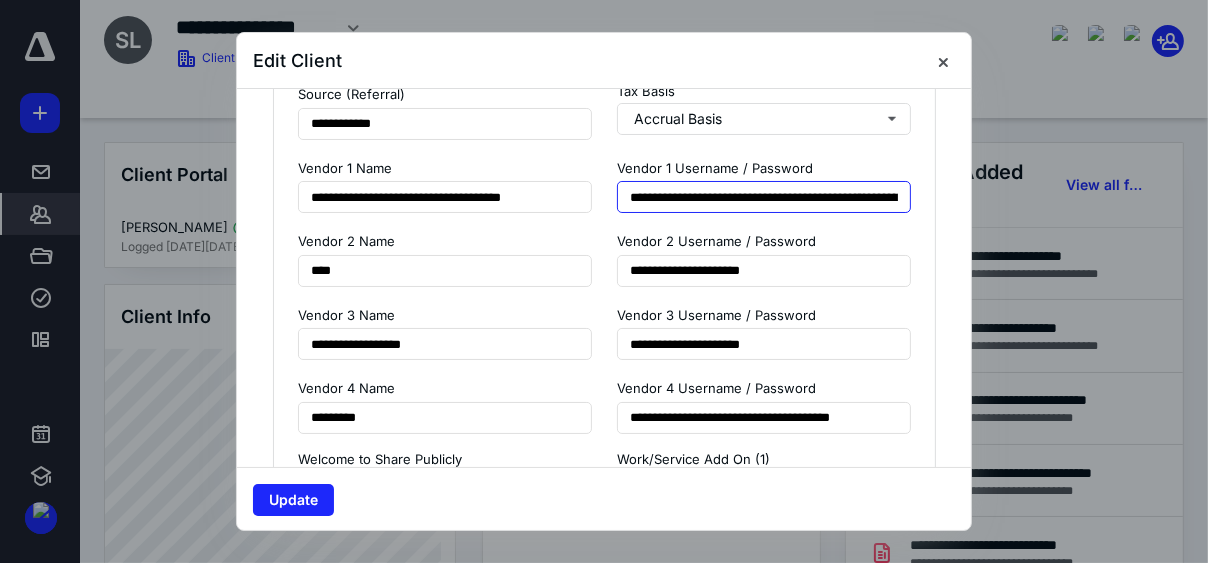 drag, startPoint x: 791, startPoint y: 192, endPoint x: 671, endPoint y: 192, distance: 120 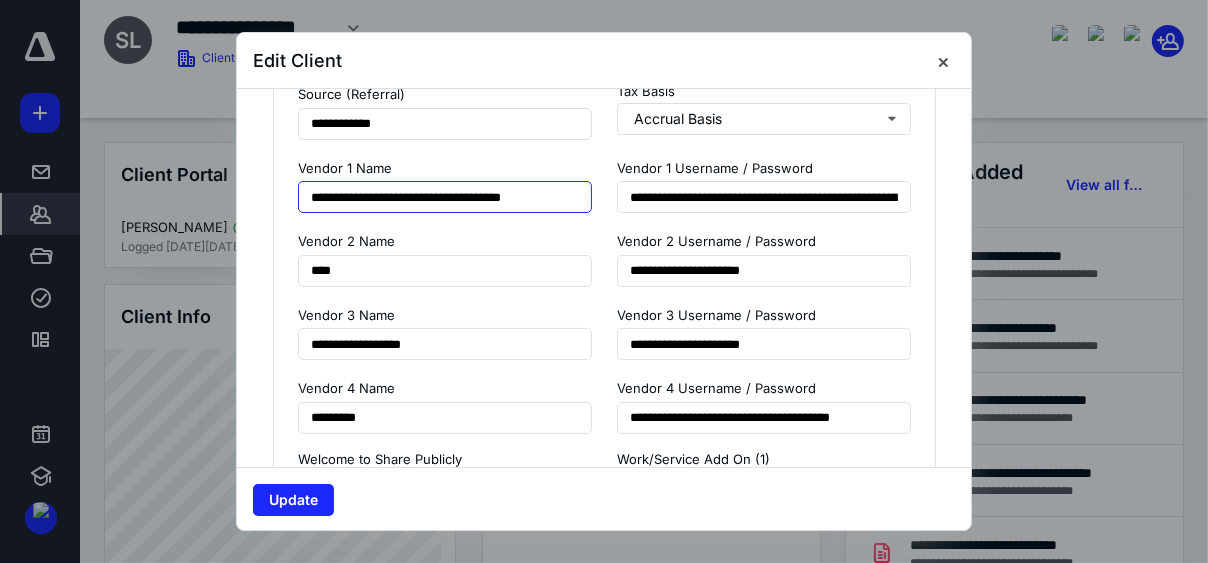 click on "**********" at bounding box center [445, 197] 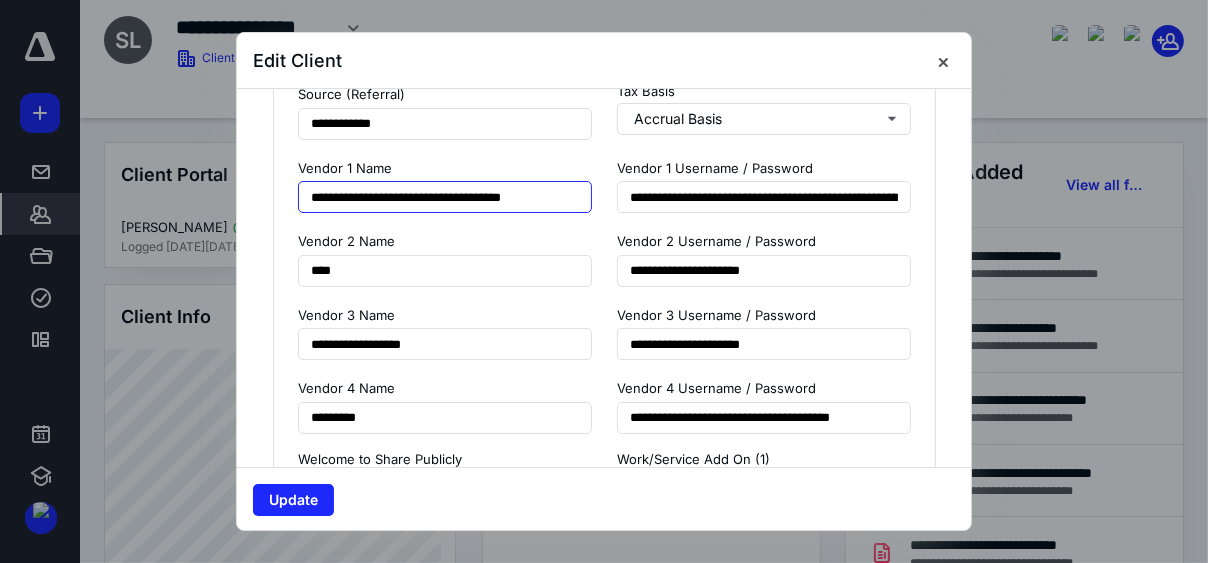 drag, startPoint x: 574, startPoint y: 191, endPoint x: 496, endPoint y: 191, distance: 78 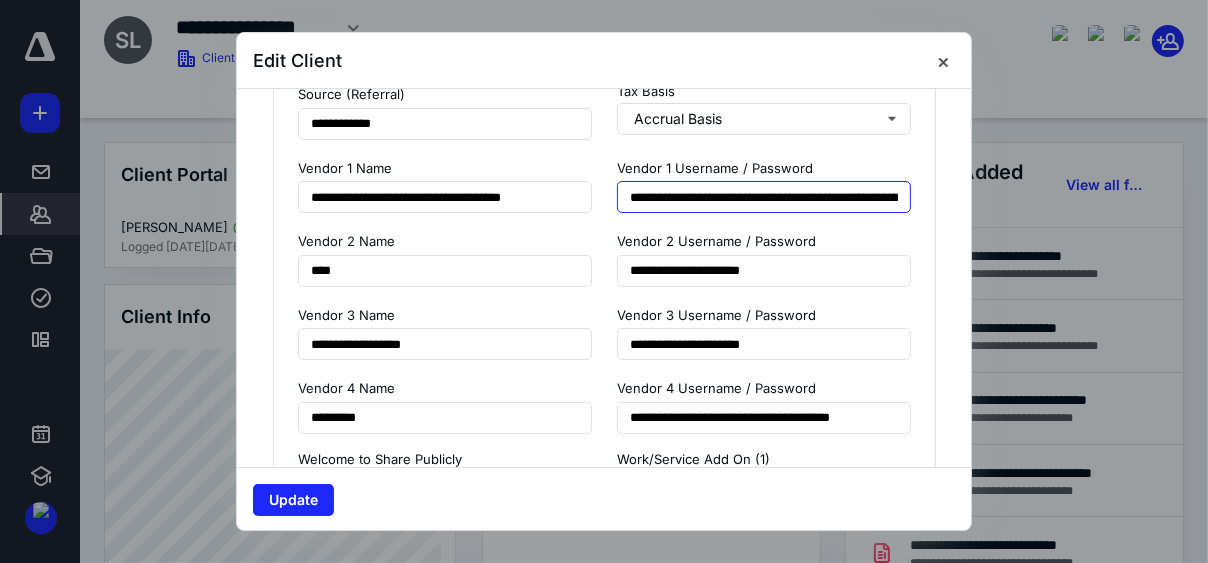 drag, startPoint x: 666, startPoint y: 194, endPoint x: 372, endPoint y: 239, distance: 297.42395 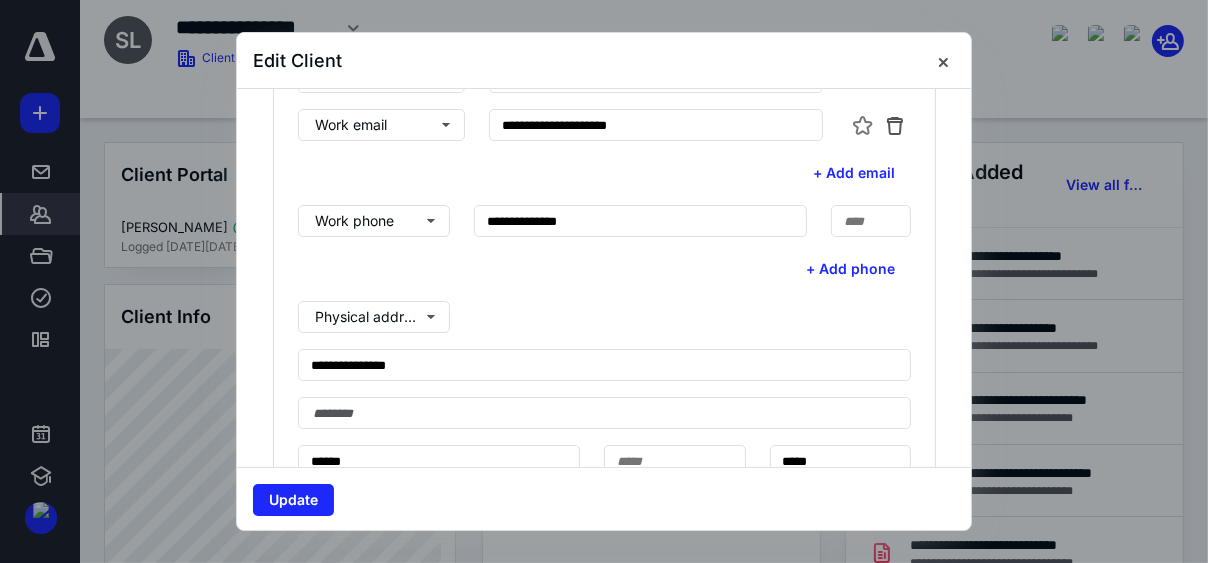 scroll, scrollTop: 577, scrollLeft: 0, axis: vertical 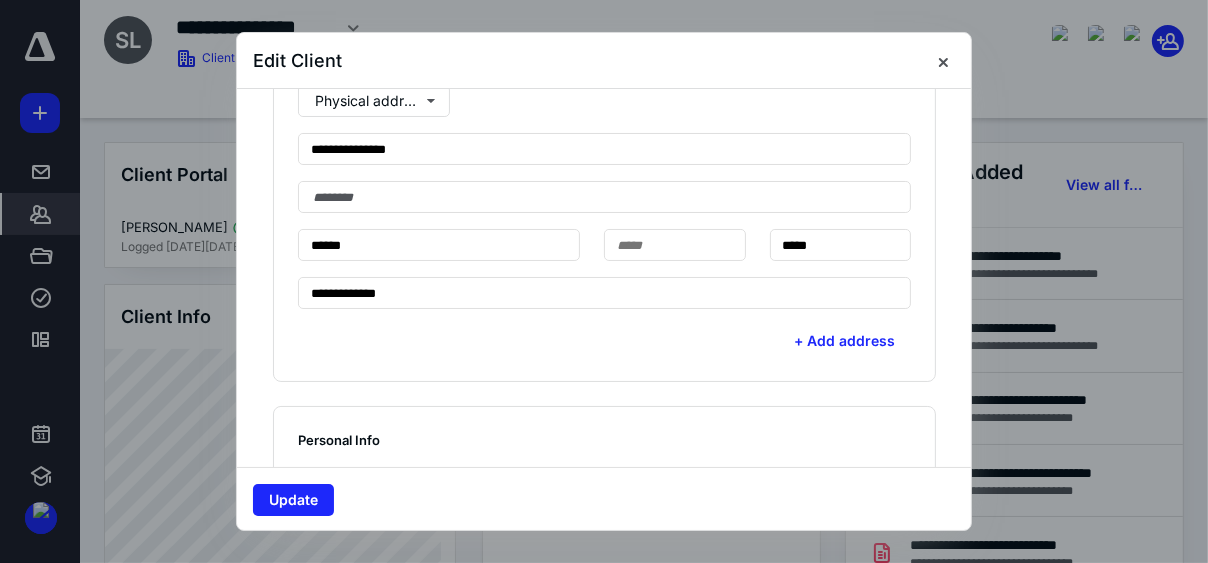 click at bounding box center [604, 281] 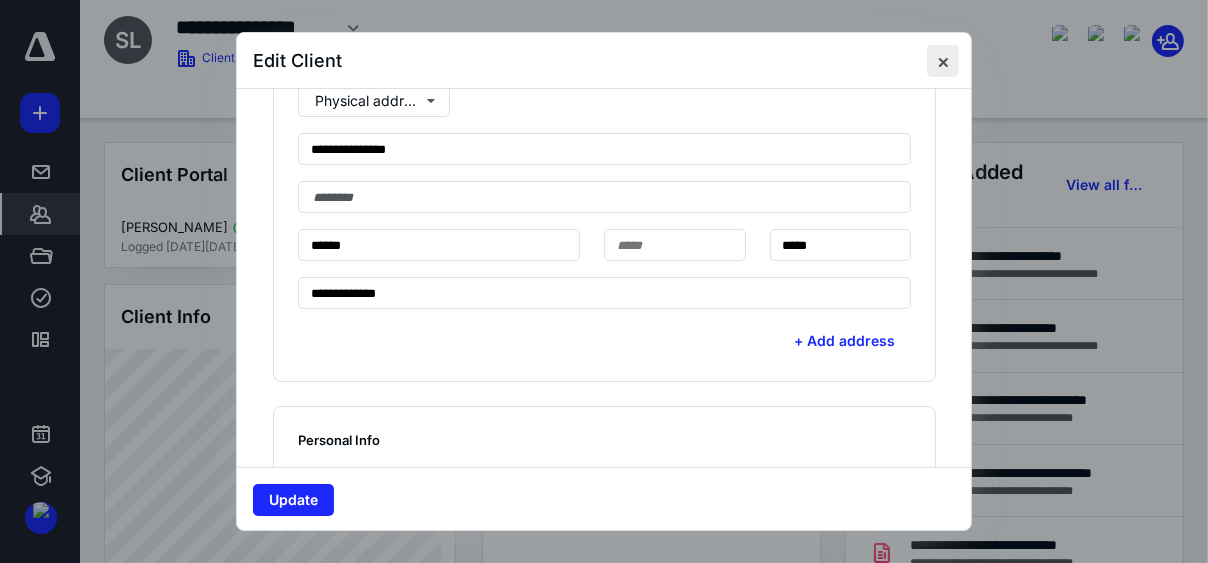 click at bounding box center [943, 61] 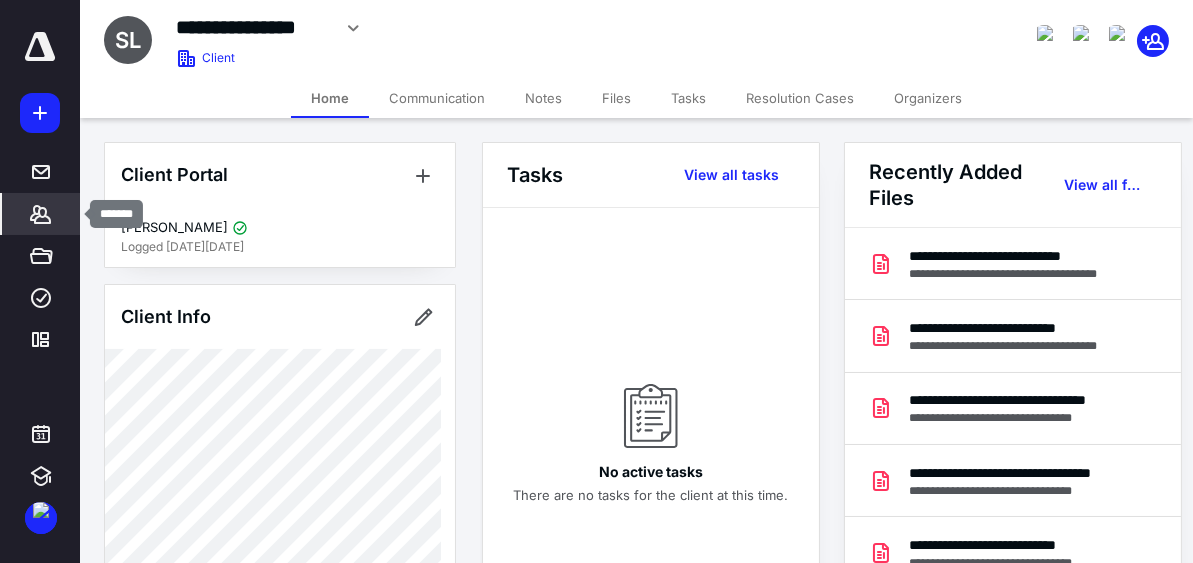 click on "*******" at bounding box center [41, 214] 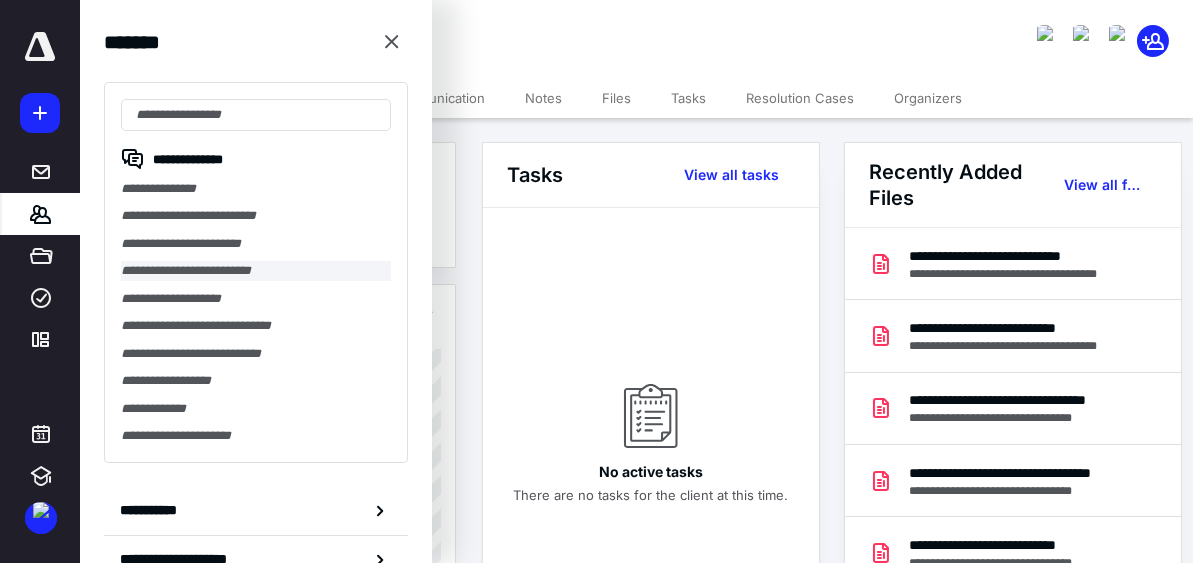 click on "**********" at bounding box center (256, 270) 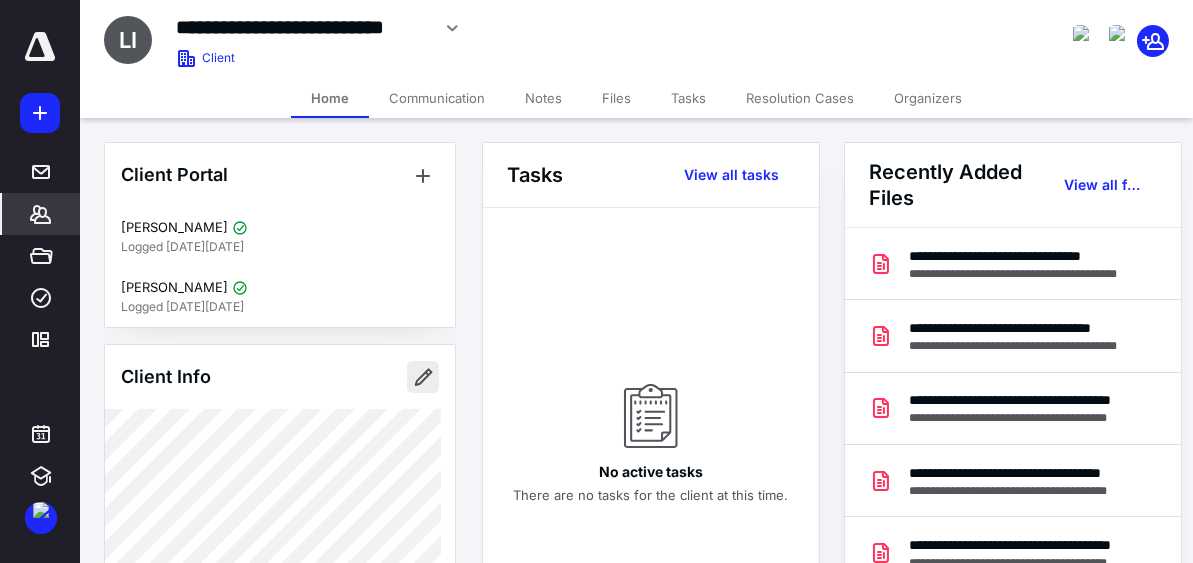 click at bounding box center [423, 377] 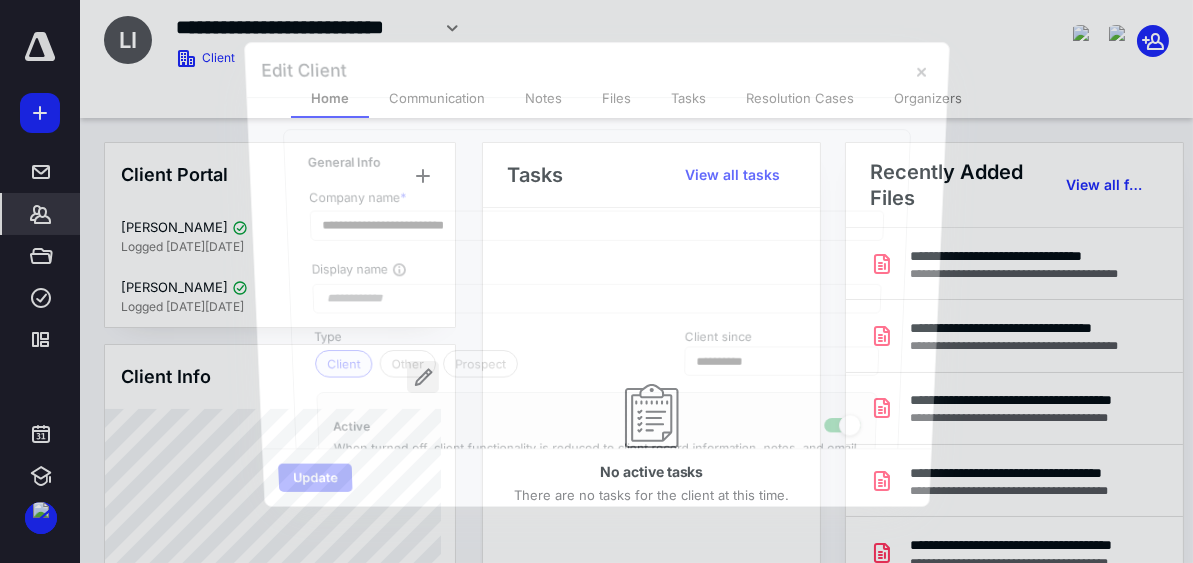 type on "**********" 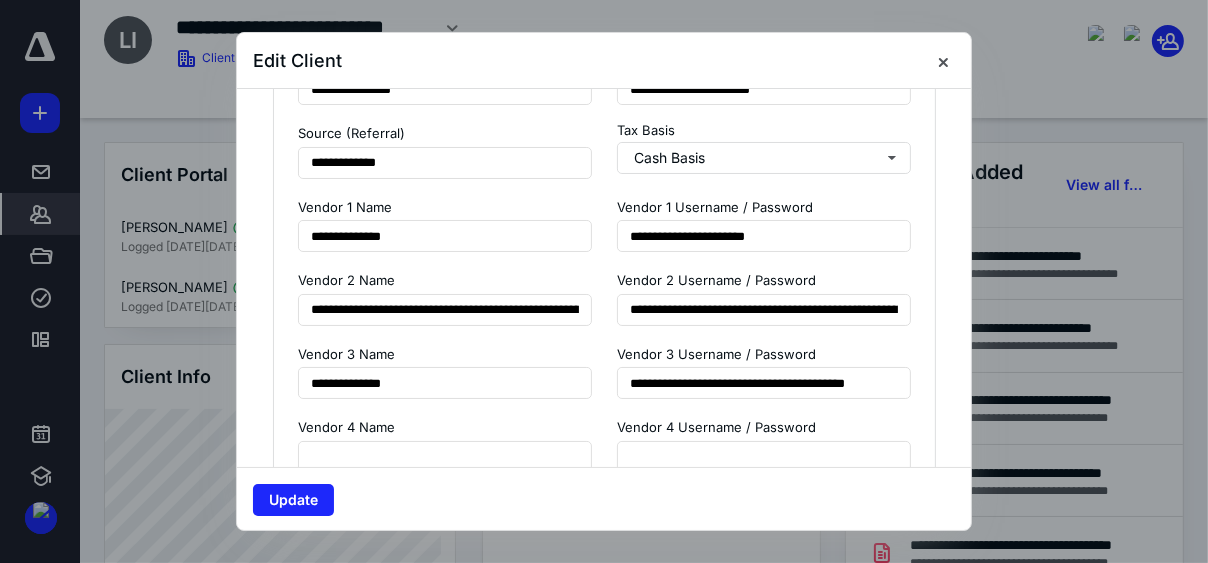 scroll, scrollTop: 1776, scrollLeft: 0, axis: vertical 